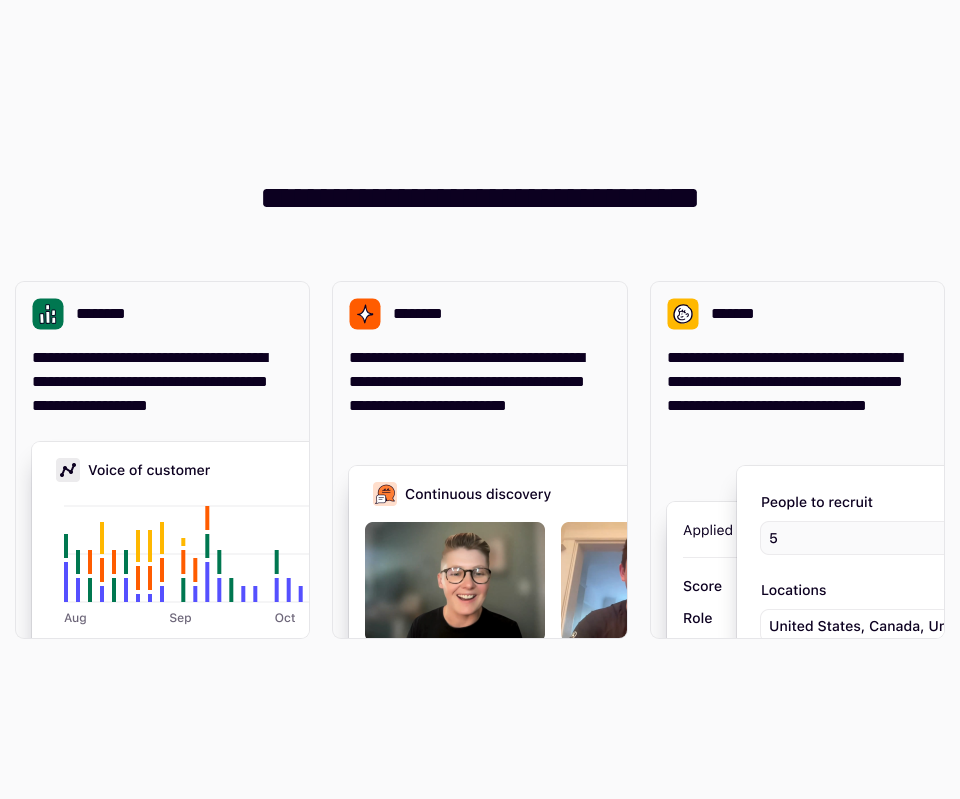 scroll, scrollTop: 0, scrollLeft: 0, axis: both 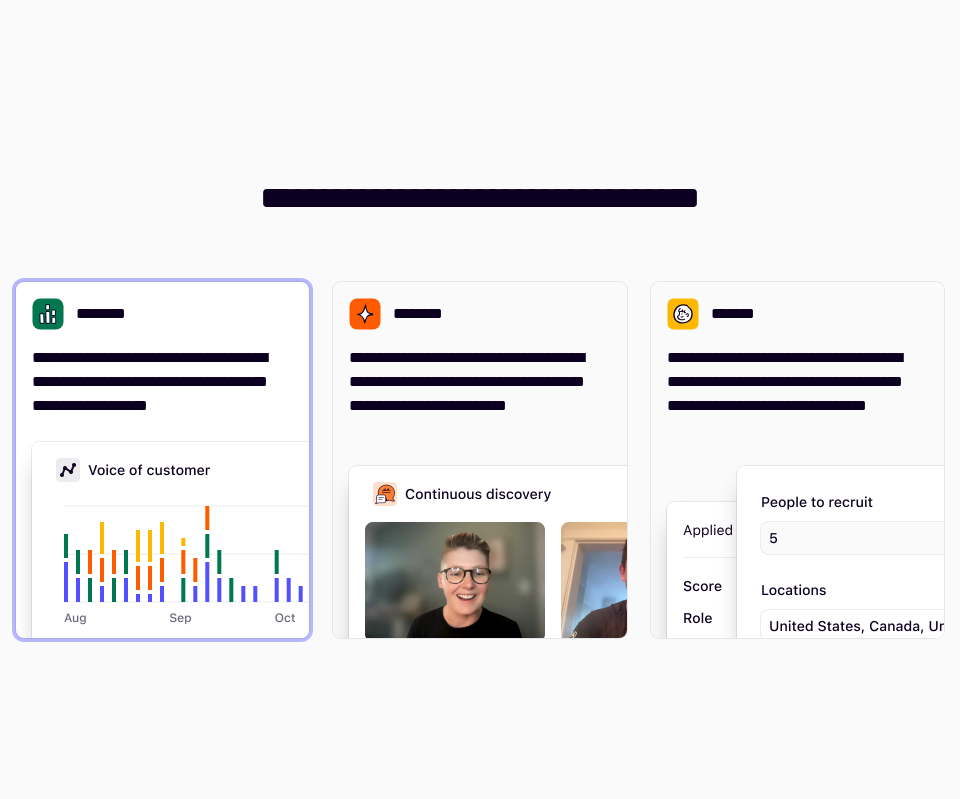 click on "**********" at bounding box center (162, 382) 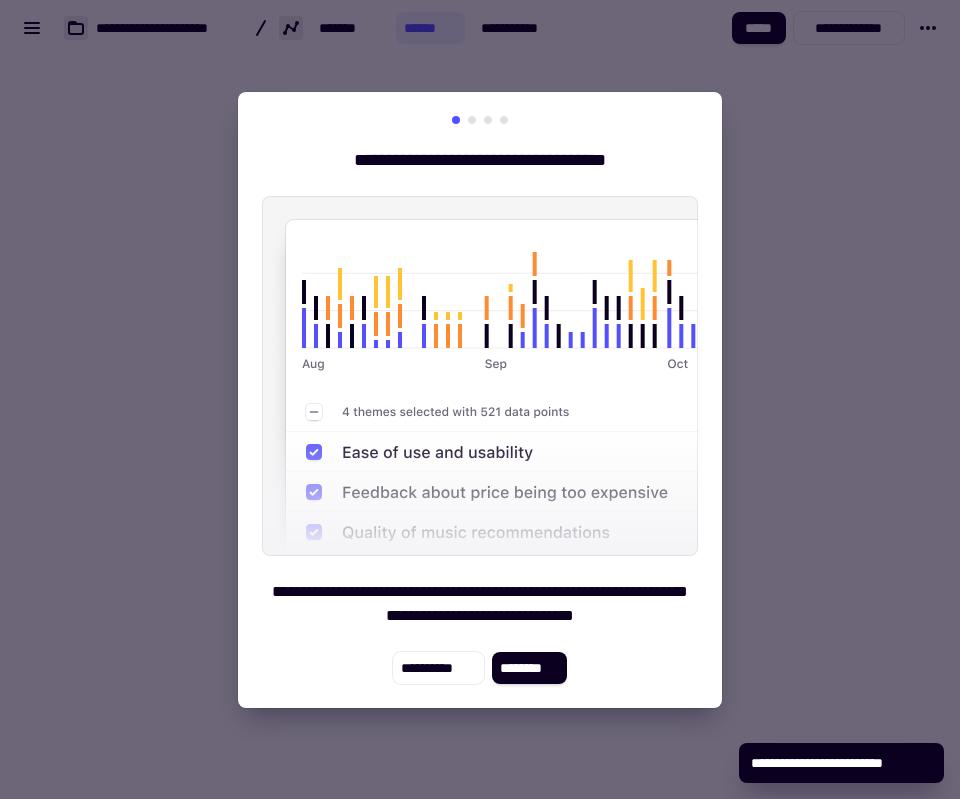 click on "**********" at bounding box center (480, 400) 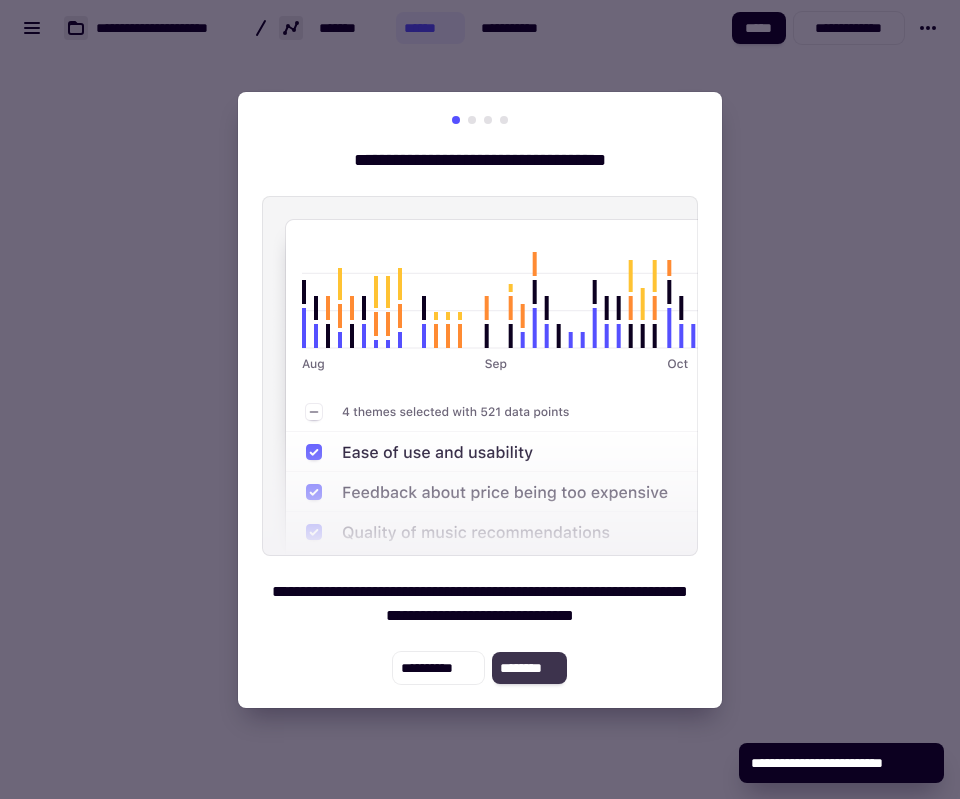 click on "********" 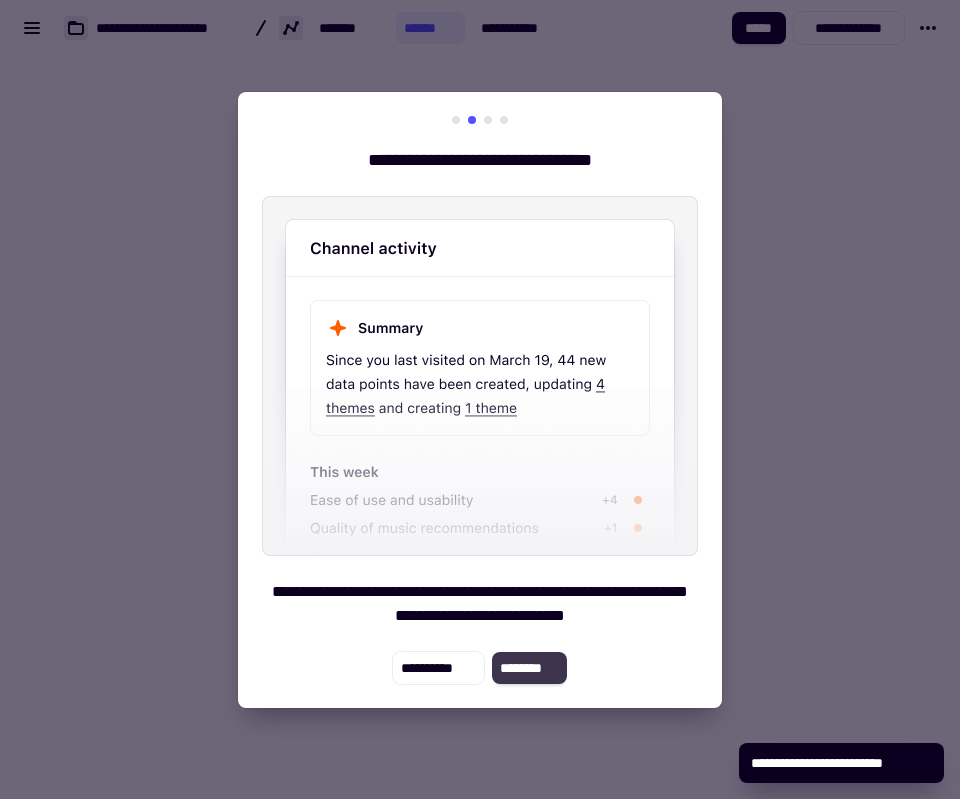 click on "********" 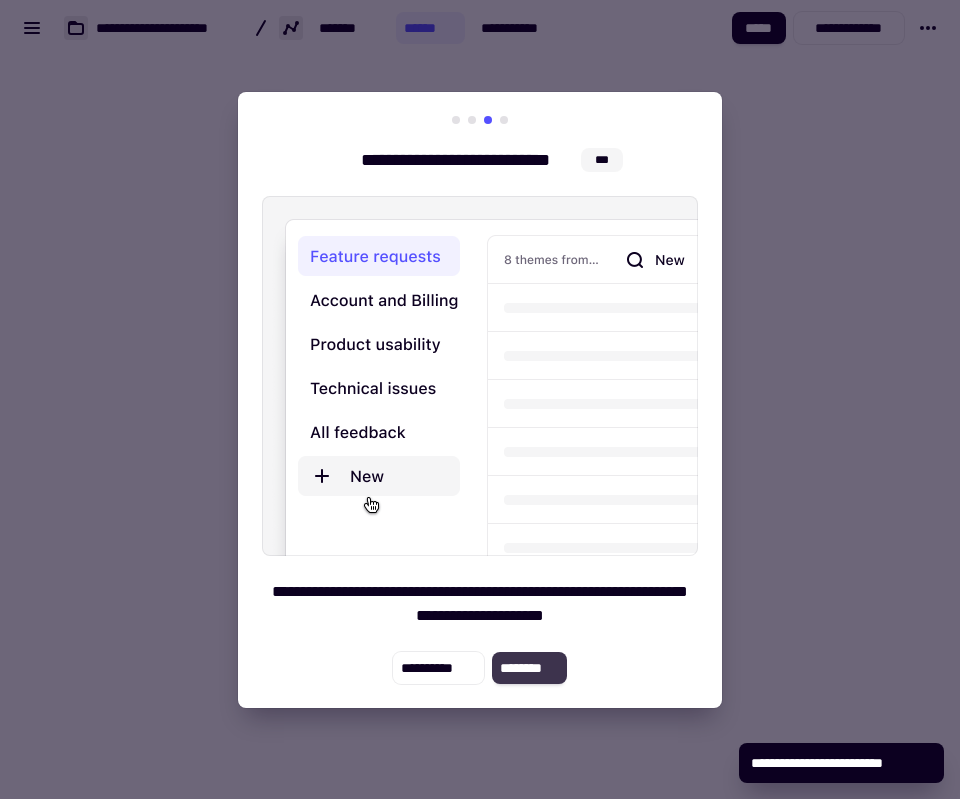 click on "********" 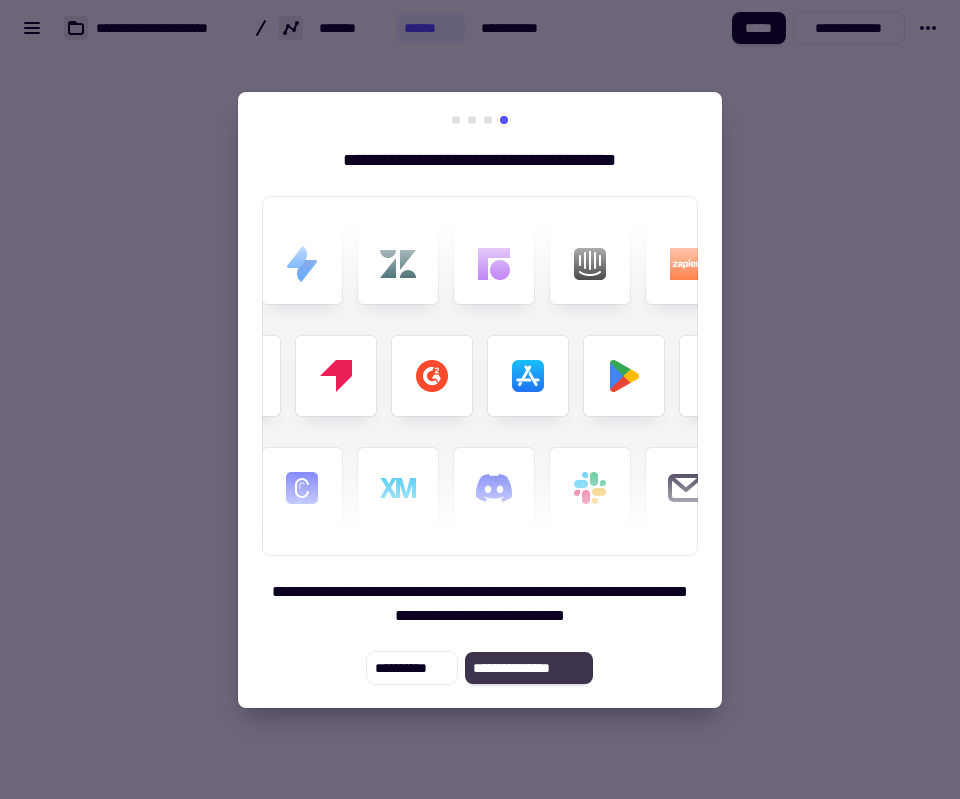 click on "**********" 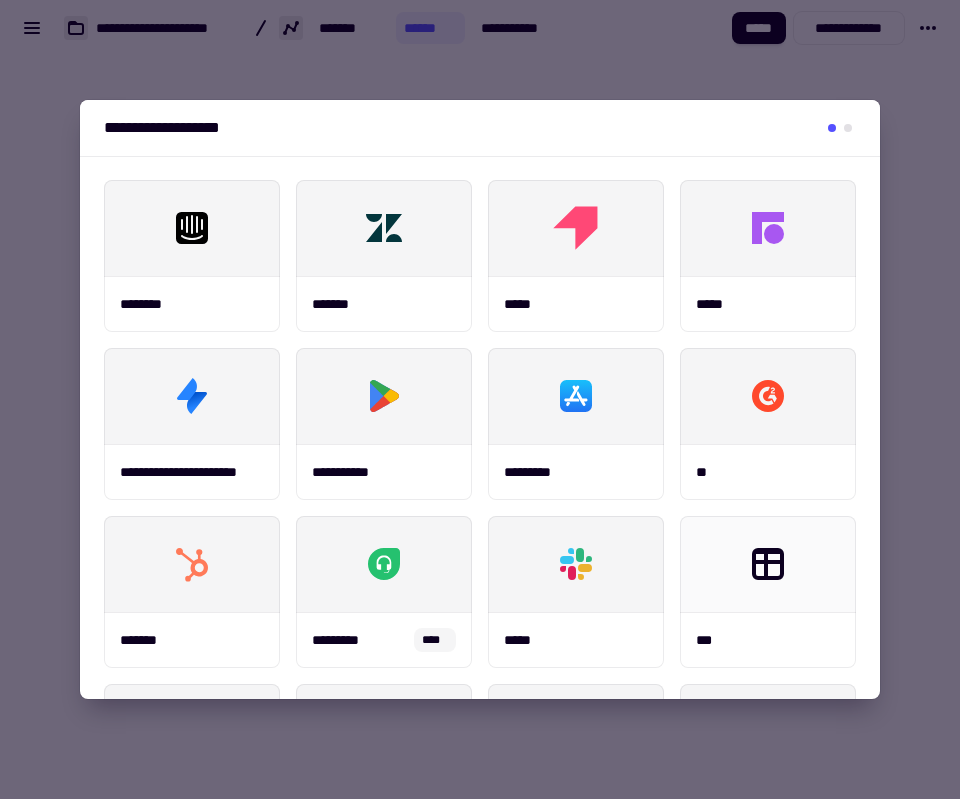click on "**********" at bounding box center [480, 128] 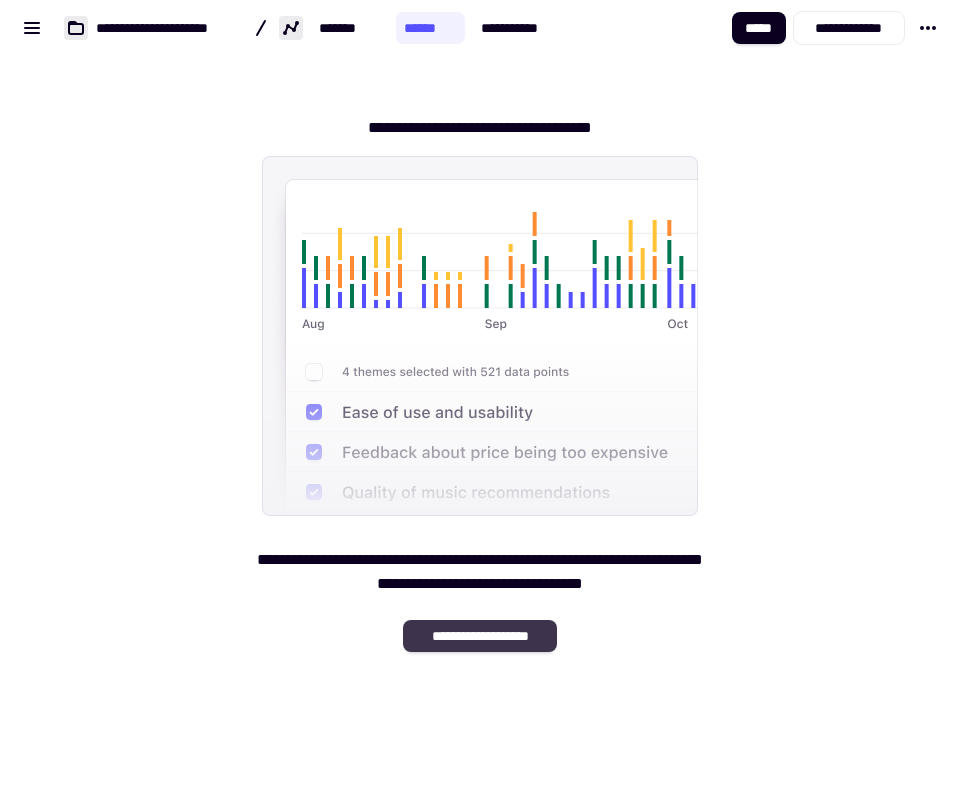 click on "**********" 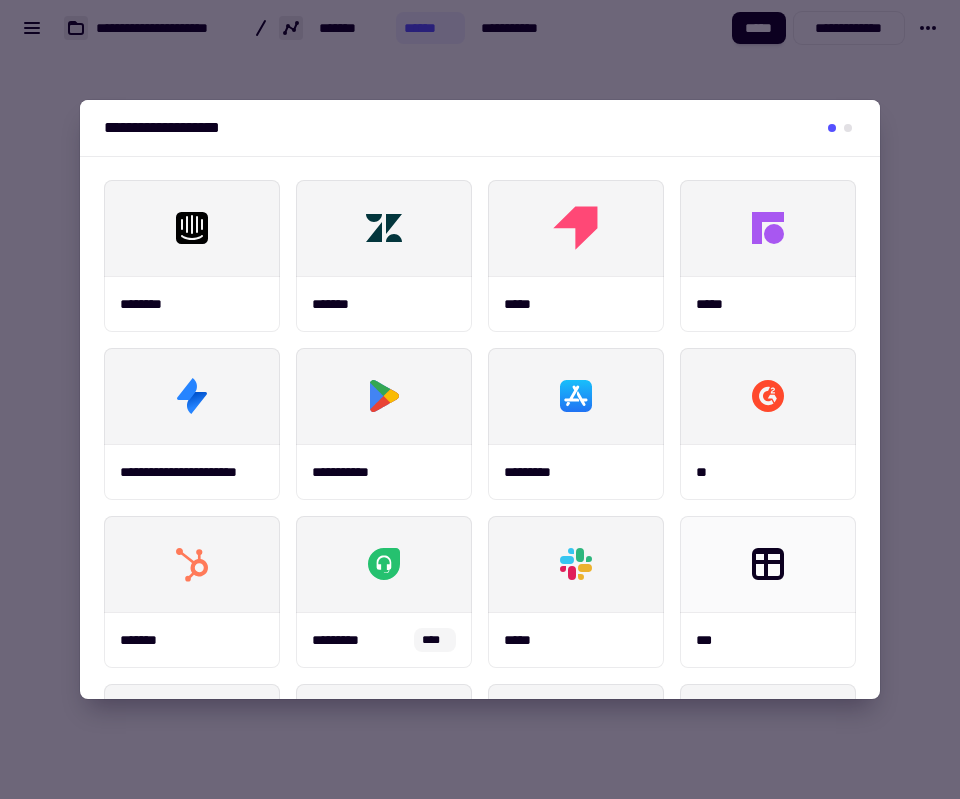 click at bounding box center (480, 399) 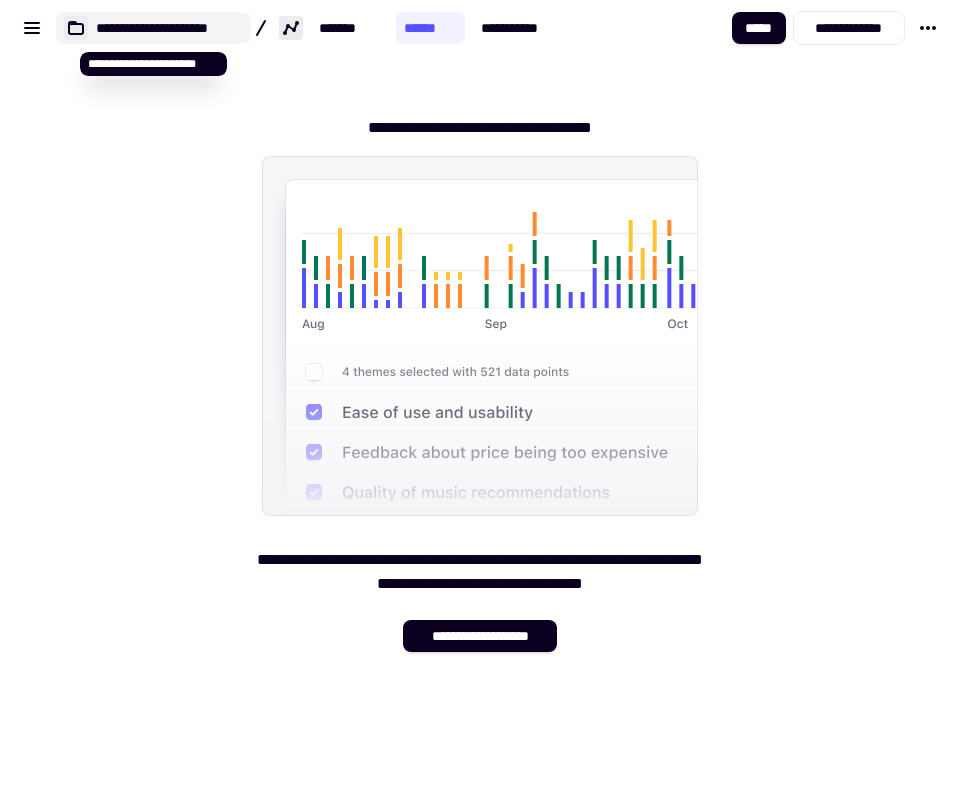 click on "**********" 